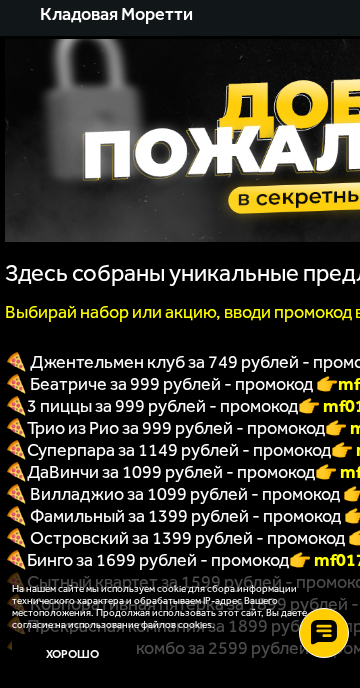 scroll, scrollTop: 0, scrollLeft: 0, axis: both 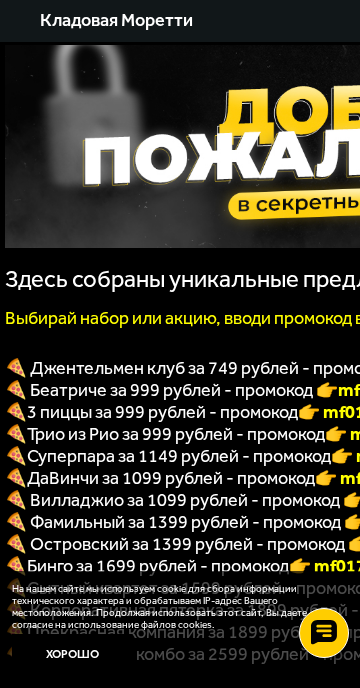 click at bounding box center (0, 0) 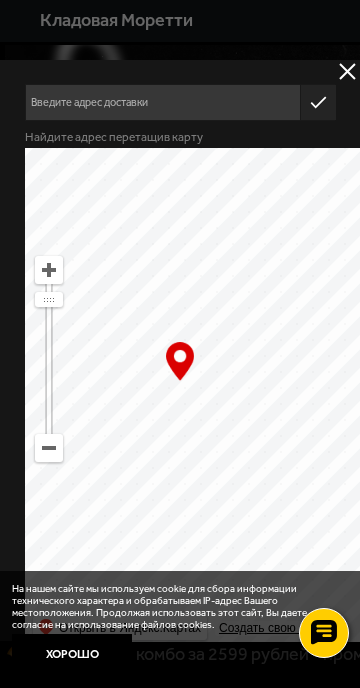 scroll, scrollTop: 0, scrollLeft: 0, axis: both 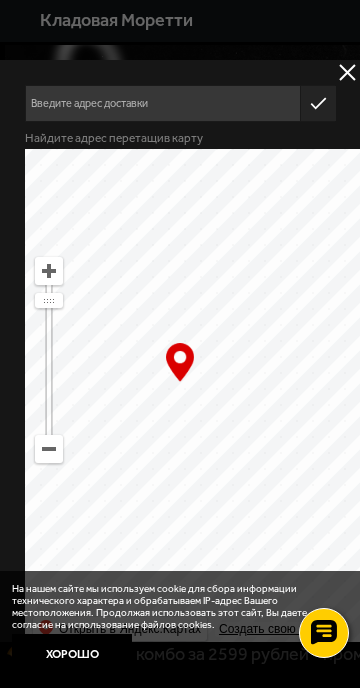 click at bounding box center [162, 103] 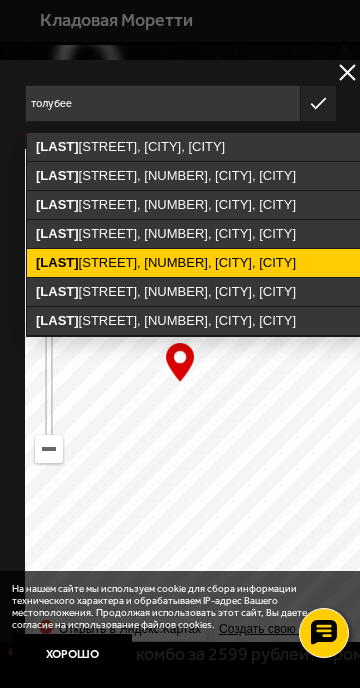 click on "Толубее вский проезд, 20к1, посёлок Парголово, Санкт-Петербург" at bounding box center [386, 263] 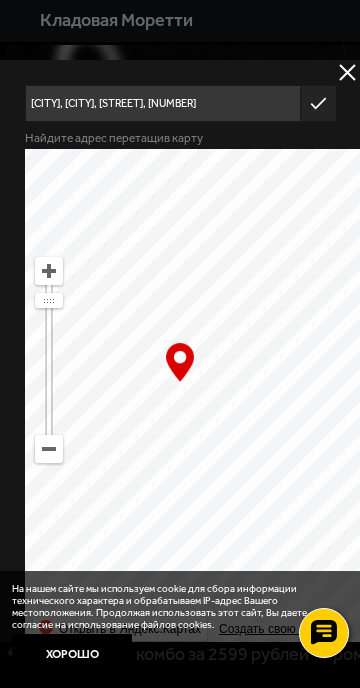 click on "Это мой адрес" at bounding box center (317, 103) 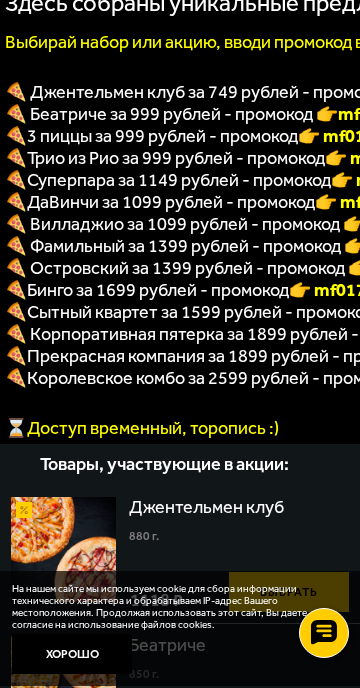 scroll, scrollTop: 300, scrollLeft: 0, axis: vertical 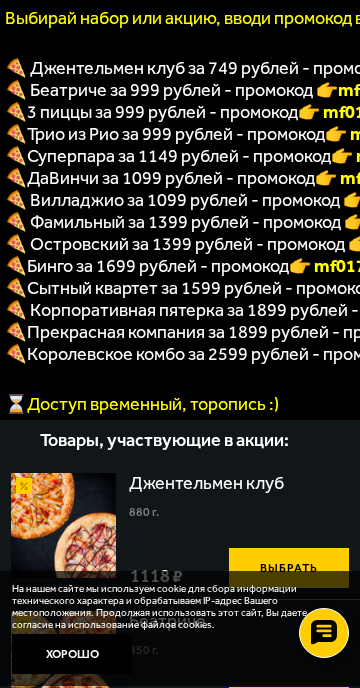 drag, startPoint x: 623, startPoint y: 404, endPoint x: 556, endPoint y: 405, distance: 67.00746 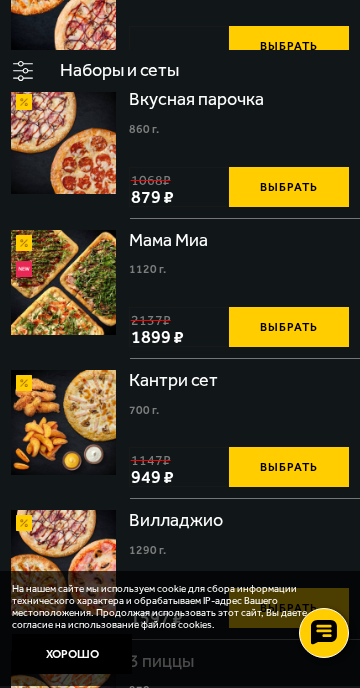 scroll, scrollTop: 400, scrollLeft: 0, axis: vertical 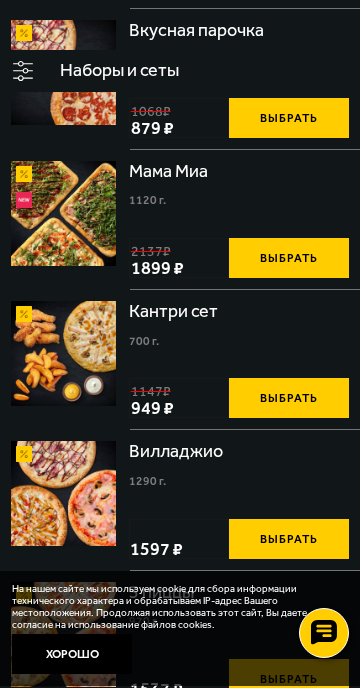 click on "Выбрать" at bounding box center (289, 539) 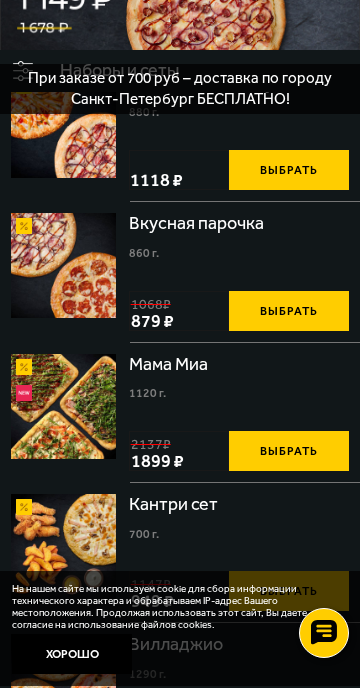 scroll, scrollTop: 0, scrollLeft: 0, axis: both 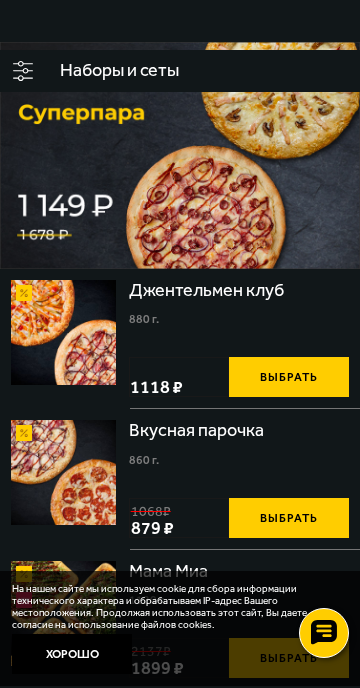 click on "Супы" at bounding box center [0, 0] 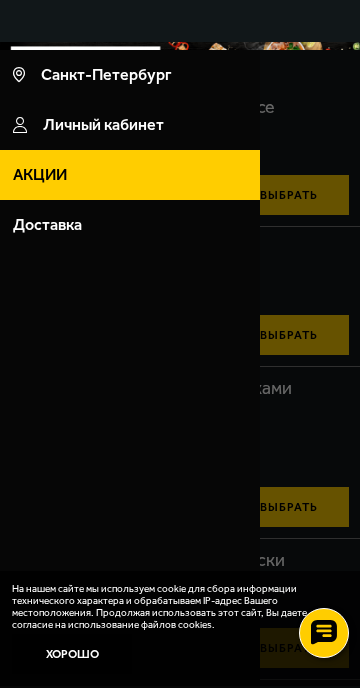 click at bounding box center (180, 394) 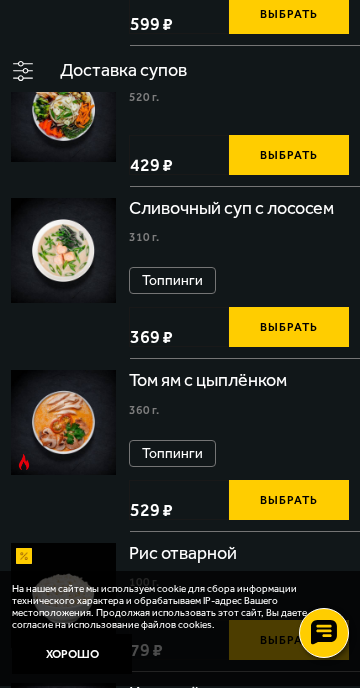 scroll, scrollTop: 616, scrollLeft: 0, axis: vertical 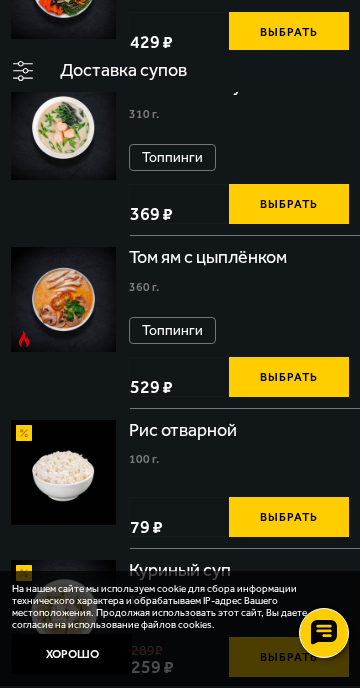 click on "Выбрать" at bounding box center (289, 657) 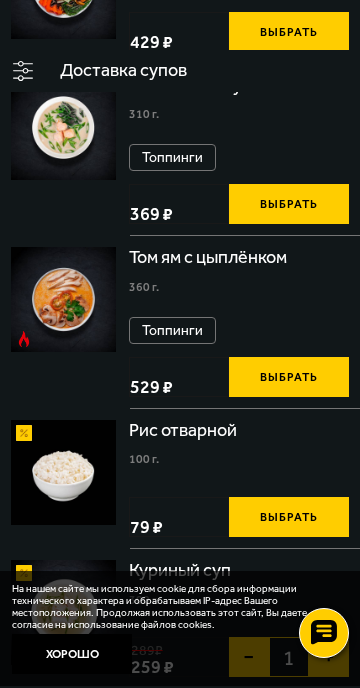click on "Напитки" at bounding box center [0, 0] 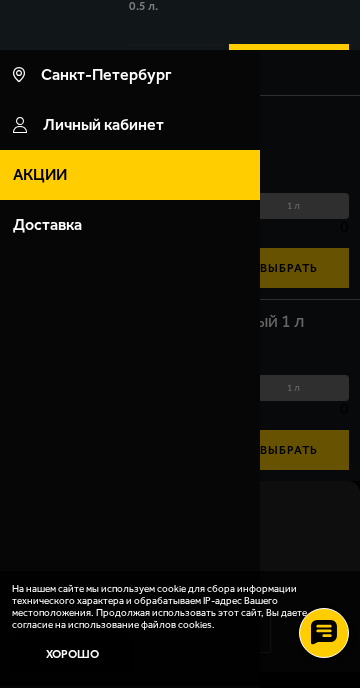 scroll, scrollTop: 0, scrollLeft: 0, axis: both 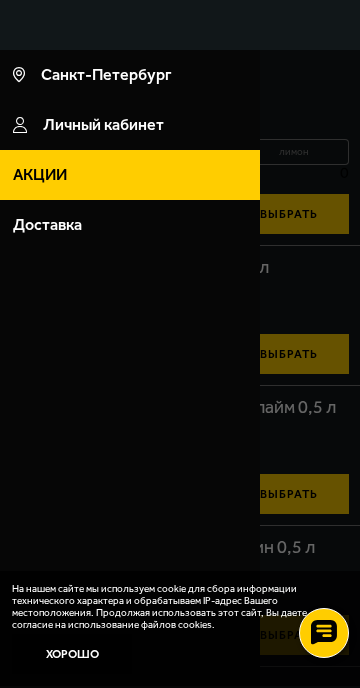click at bounding box center [180, 394] 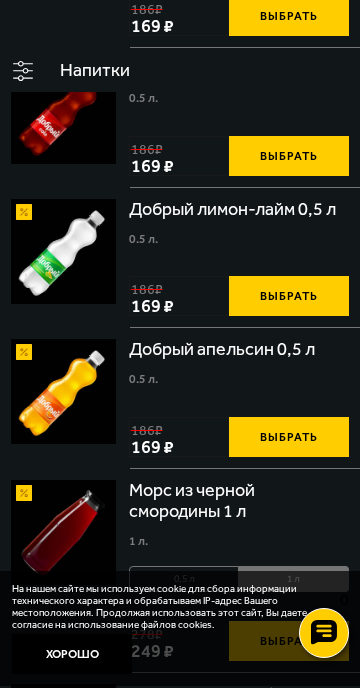 scroll, scrollTop: 200, scrollLeft: 0, axis: vertical 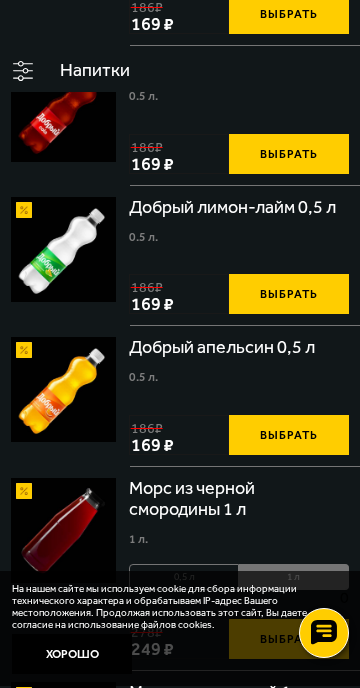 click on "1 л" at bounding box center [294, 577] 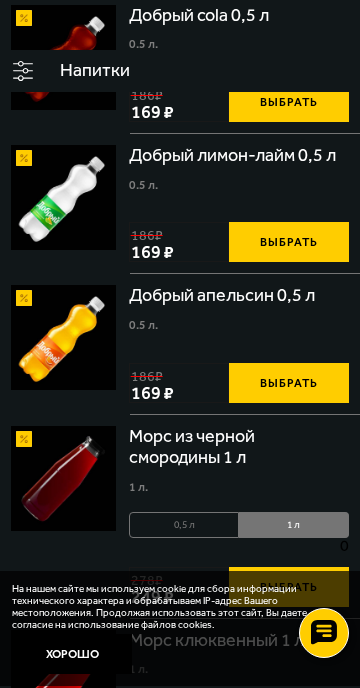 scroll, scrollTop: 499, scrollLeft: 0, axis: vertical 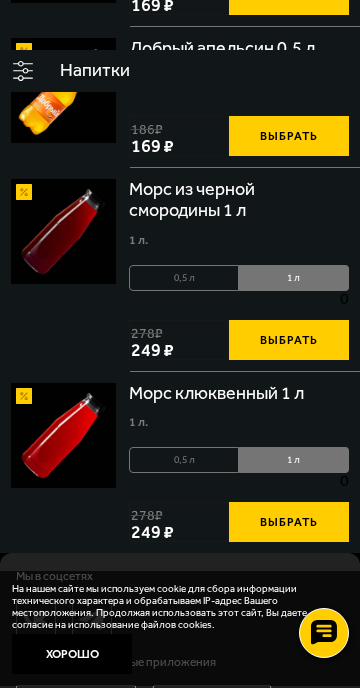 click on "Выбрать" at bounding box center (289, 522) 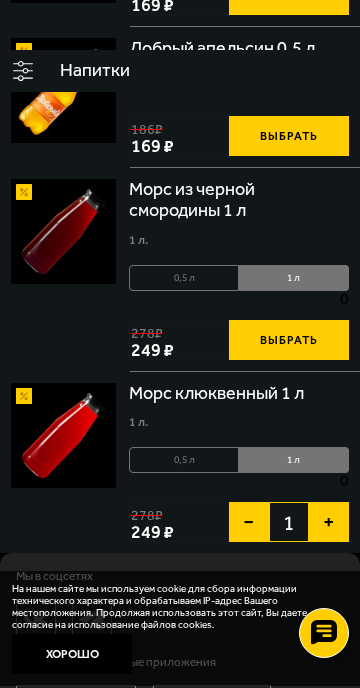 click on "Салаты и закуски" at bounding box center [0, 0] 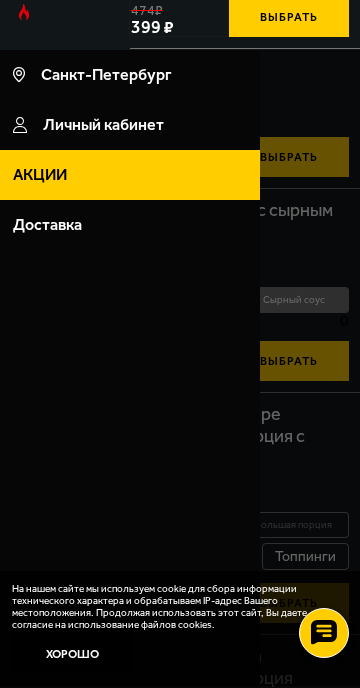 scroll, scrollTop: 0, scrollLeft: 0, axis: both 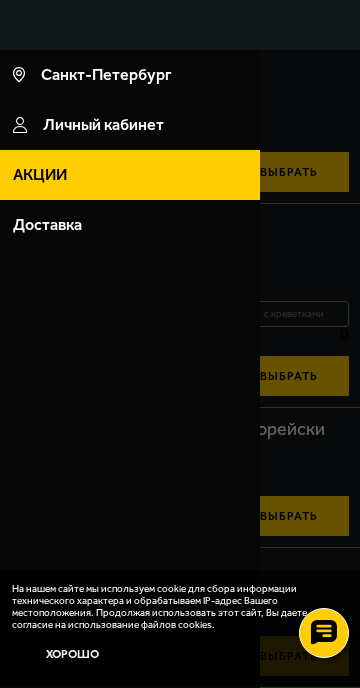 click at bounding box center (180, 394) 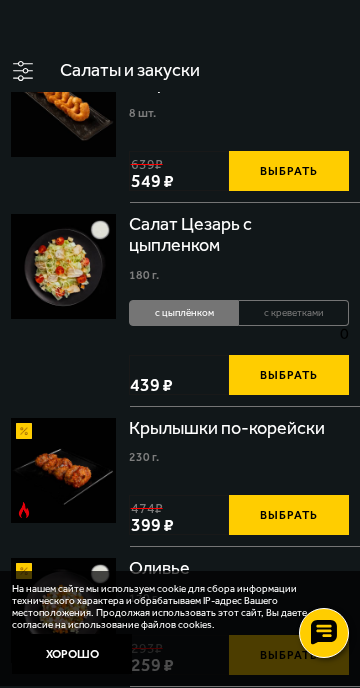 scroll, scrollTop: 0, scrollLeft: 0, axis: both 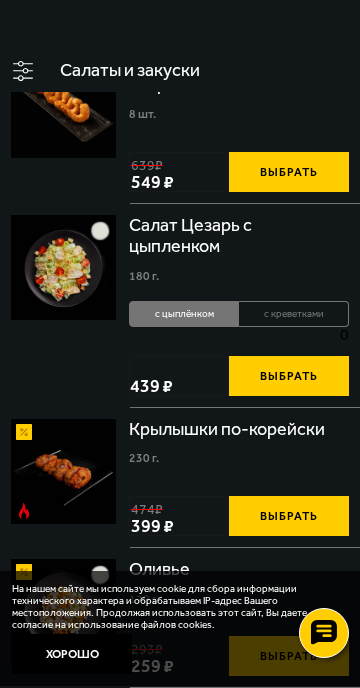 click on "2105  руб. 3  шт." at bounding box center [0, 0] 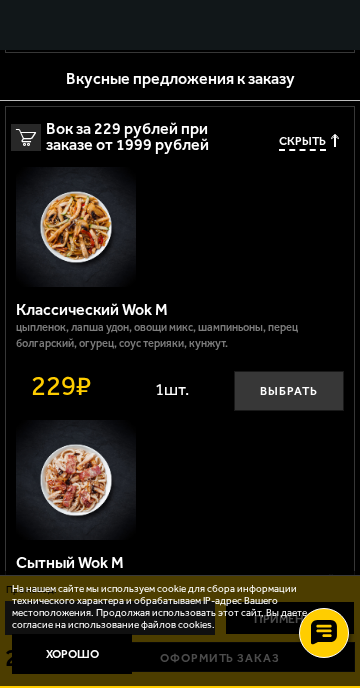scroll, scrollTop: 1000, scrollLeft: 0, axis: vertical 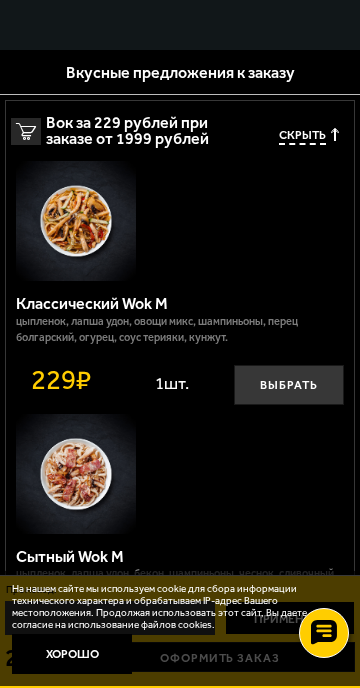 click on "Промокод: Применить" at bounding box center (180, 613) 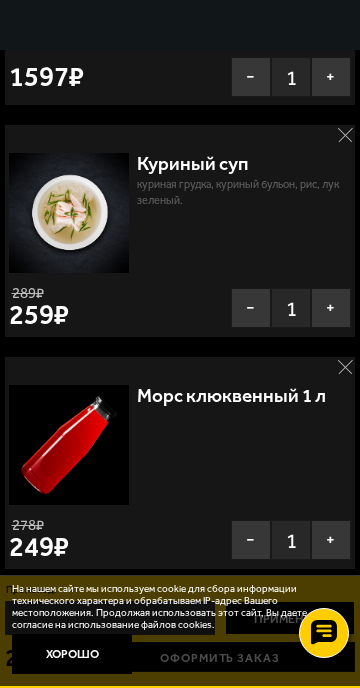 scroll, scrollTop: 0, scrollLeft: 0, axis: both 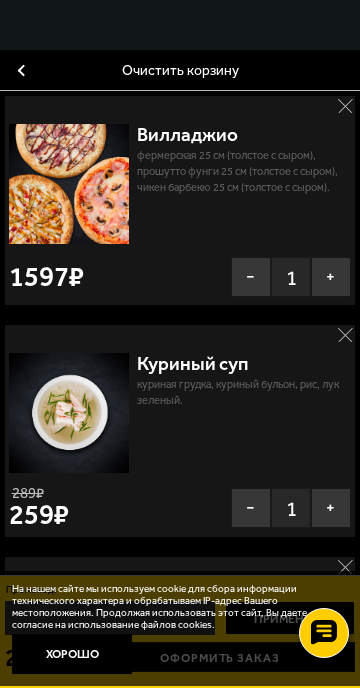 click on "Промокод:" at bounding box center (110, 618) 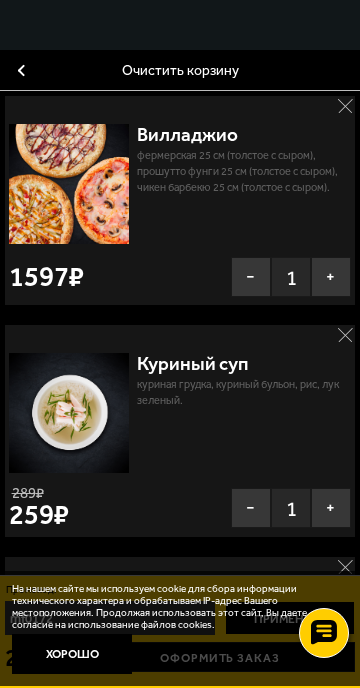 scroll, scrollTop: 0, scrollLeft: 23, axis: horizontal 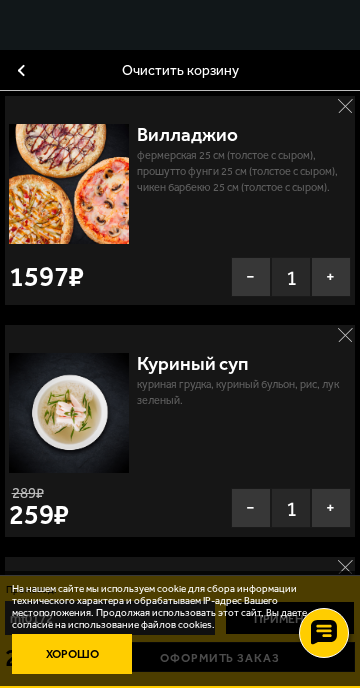 type on "mf0172" 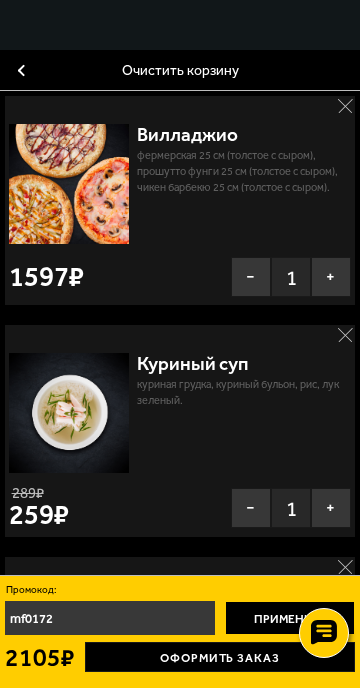 scroll, scrollTop: 0, scrollLeft: 0, axis: both 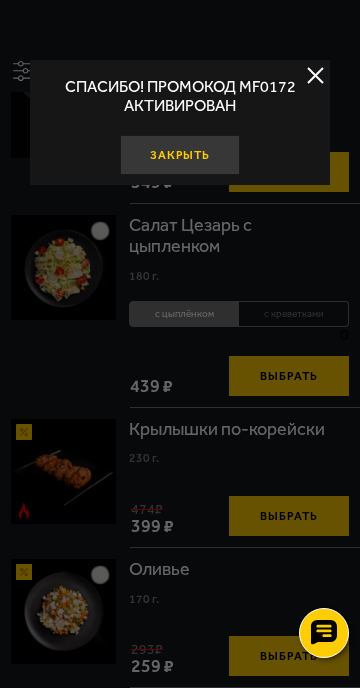 click on "Закрыть" at bounding box center (180, 155) 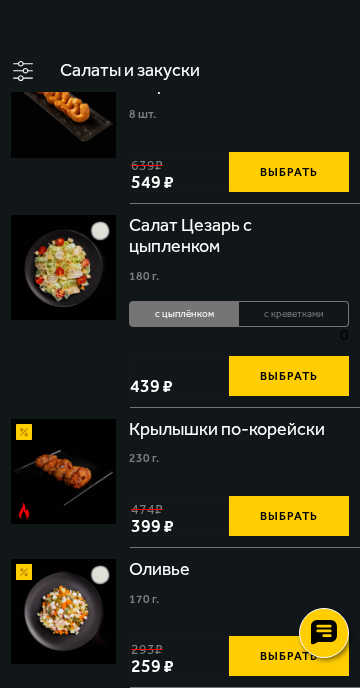 click on "3  шт." at bounding box center [0, 0] 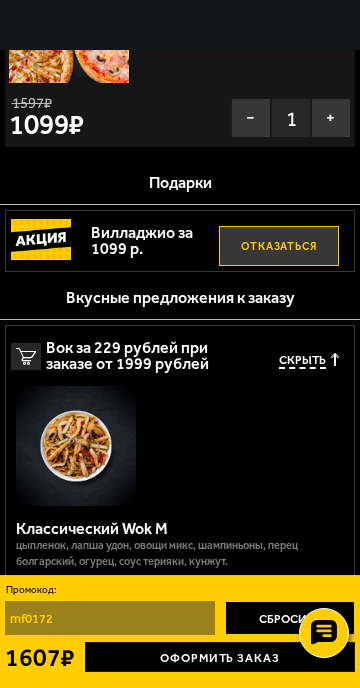 scroll, scrollTop: 700, scrollLeft: 0, axis: vertical 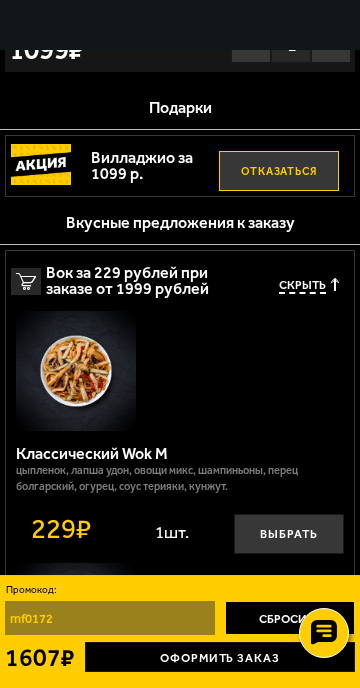 click on "Оформить заказ" at bounding box center (220, 657) 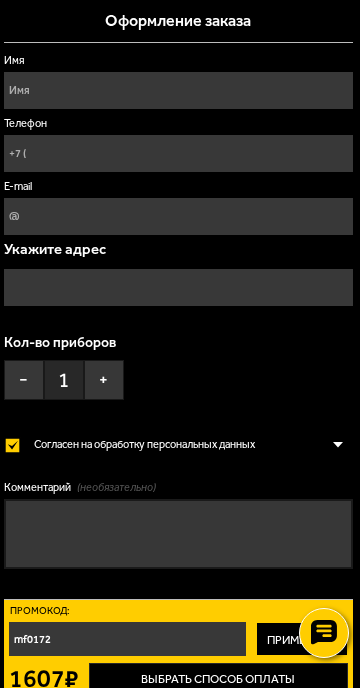 type on "[CITY], [STREET], [HOUSE]" 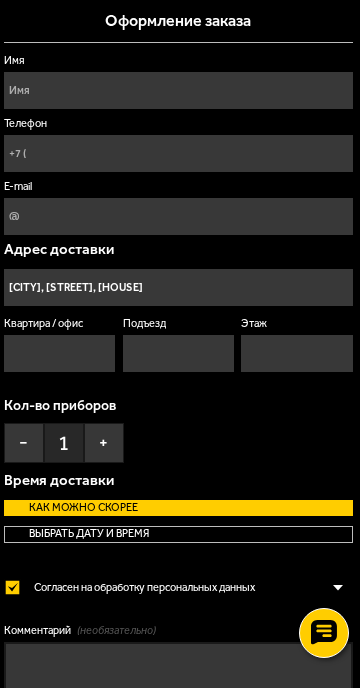 click on "Квартира / офис" at bounding box center (59, 353) 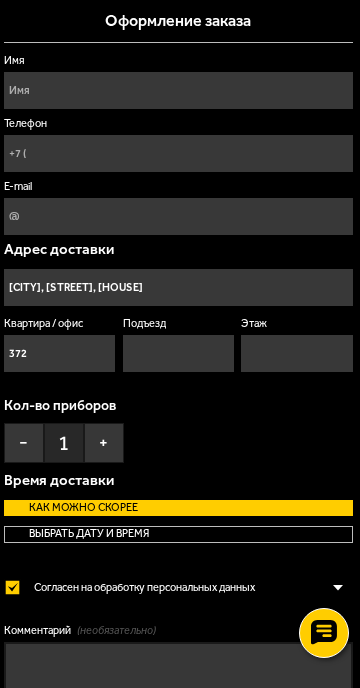 type on "372" 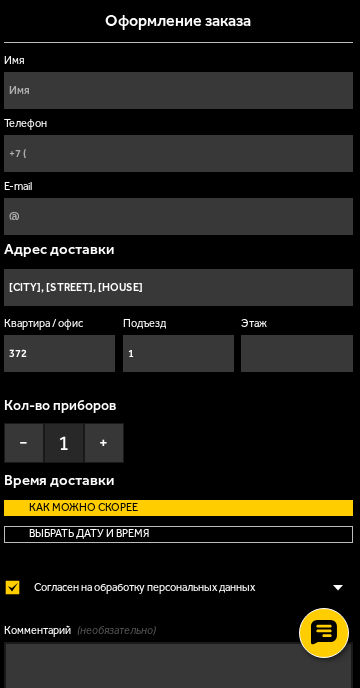 type on "1" 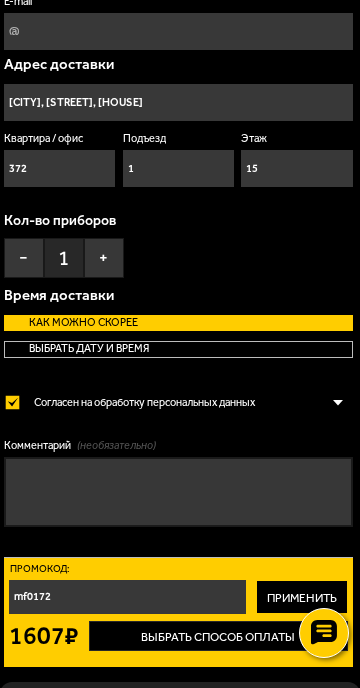 scroll, scrollTop: 200, scrollLeft: 0, axis: vertical 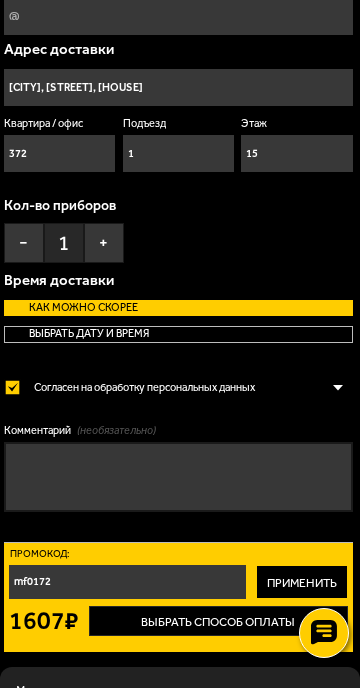 type on "15" 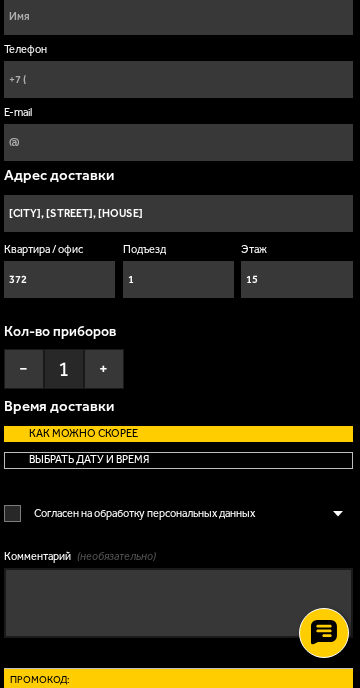 scroll, scrollTop: 0, scrollLeft: 0, axis: both 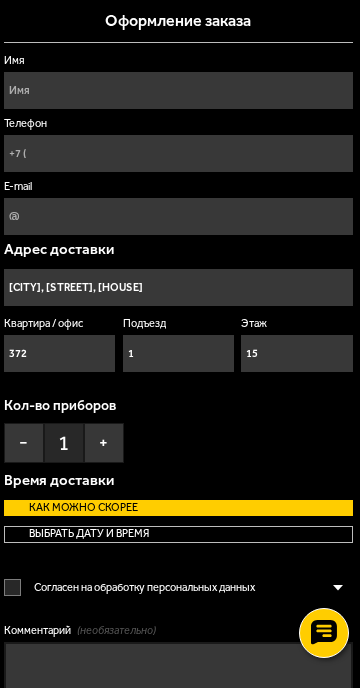click on "Телефон" at bounding box center (178, 153) 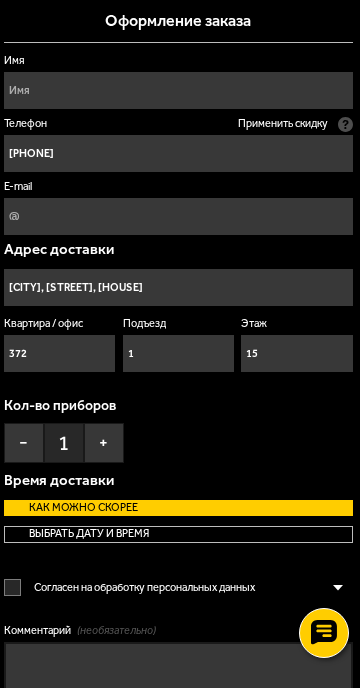 click on "Имя" at bounding box center [178, 90] 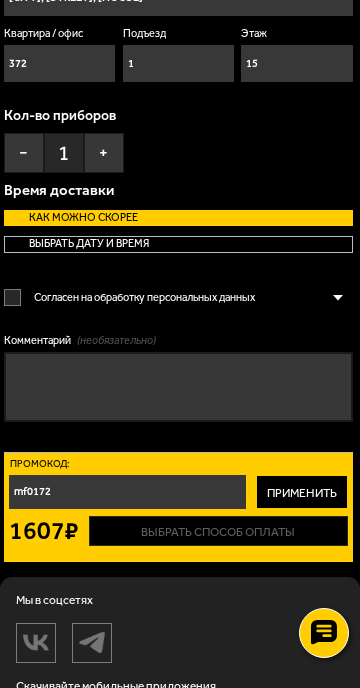 scroll, scrollTop: 300, scrollLeft: 0, axis: vertical 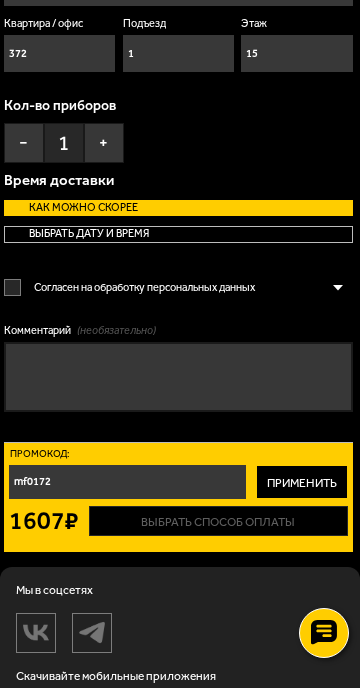 click on "1607  ₽" at bounding box center [0, 0] 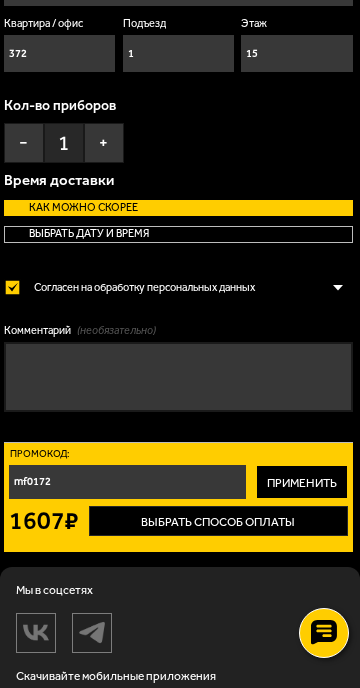 click at bounding box center (338, 287) 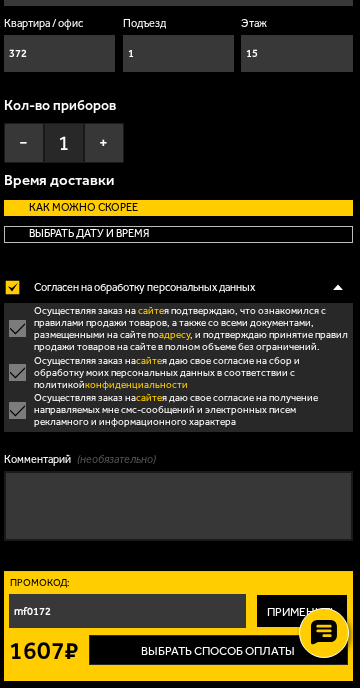 click on "Осуществляя заказ на  сайте  я даю свое согласие на получение направляемых мне смс-сообщений и электронных писем рекламного и информационного характера" at bounding box center [178, 410] 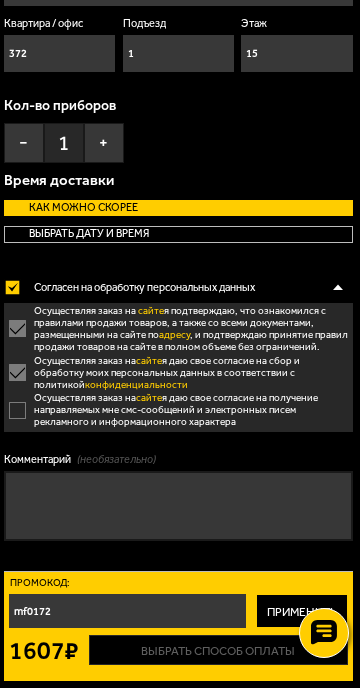 click on "Осуществляя заказ на  сайте  я даю свое согласие на получение направляемых мне смс-сообщений и электронных писем рекламного и информационного характера" at bounding box center [178, 410] 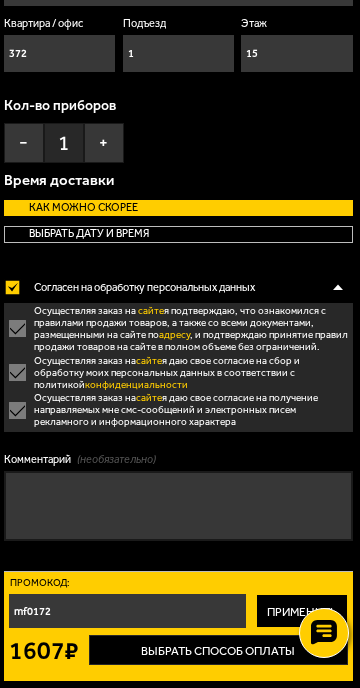 scroll, scrollTop: 365, scrollLeft: 0, axis: vertical 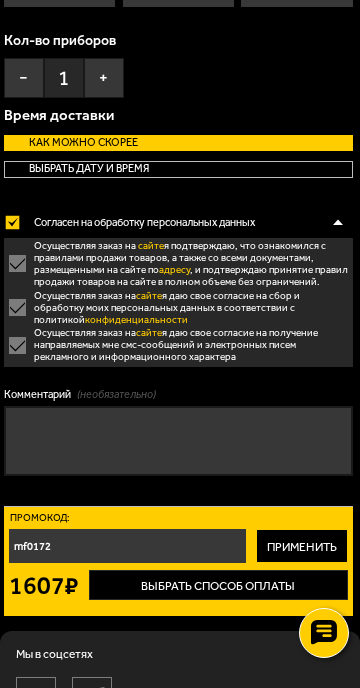 click on "Заказать" at bounding box center [0, 0] 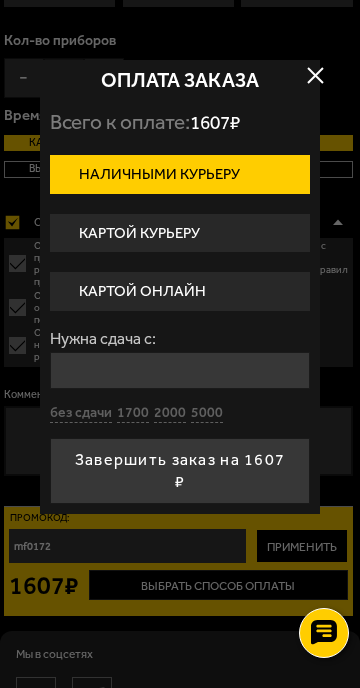 click on "Наличными курьеру" at bounding box center [180, 174] 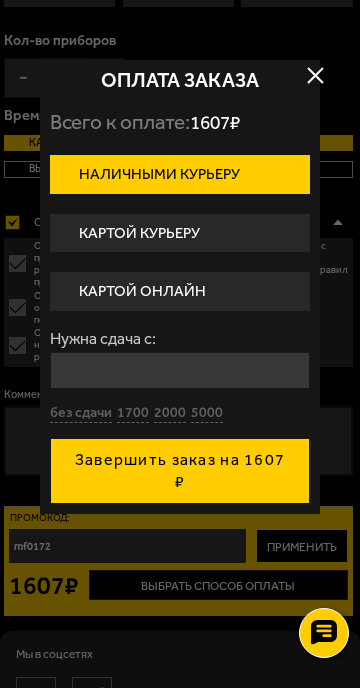 click on "Завершить заказ на 1607 ₽" at bounding box center (180, 471) 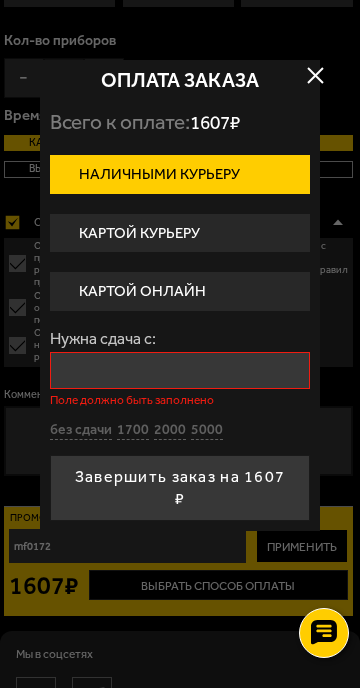 click on "Нужна сдача с:" at bounding box center [180, 370] 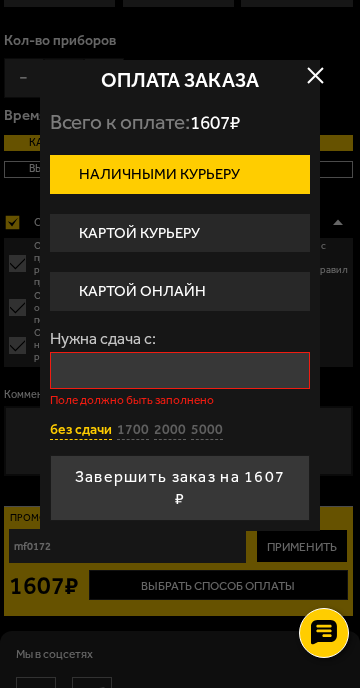 click on "без сдачи" at bounding box center (81, 430) 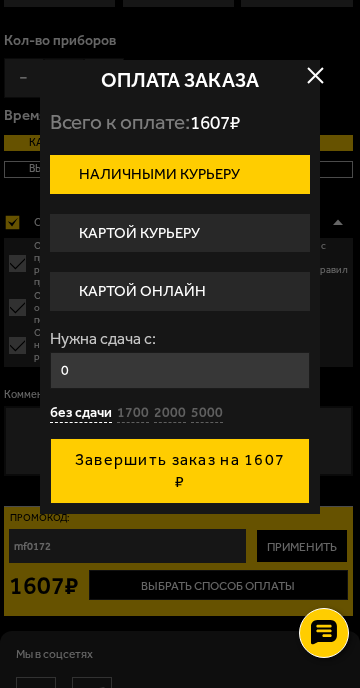 click on "Завершить заказ на 1607 ₽" at bounding box center (180, 471) 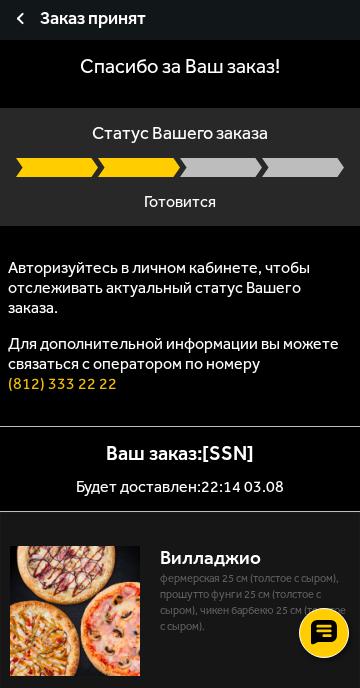 scroll, scrollTop: 0, scrollLeft: 0, axis: both 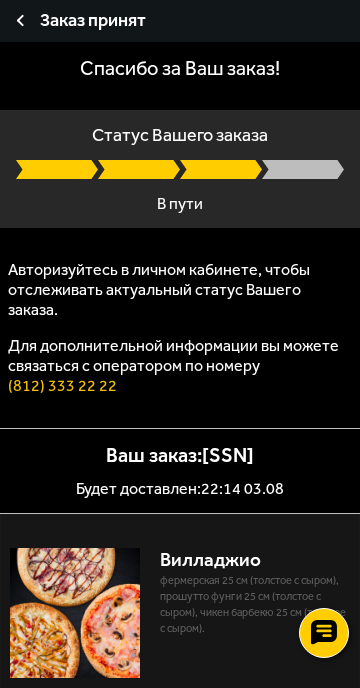 click on "Заказ принят" at bounding box center (180, 21) 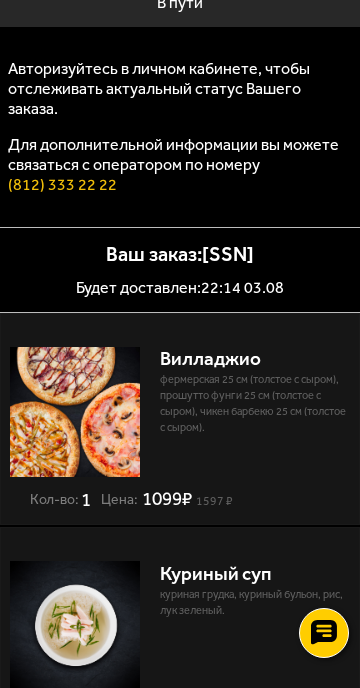 scroll, scrollTop: 200, scrollLeft: 0, axis: vertical 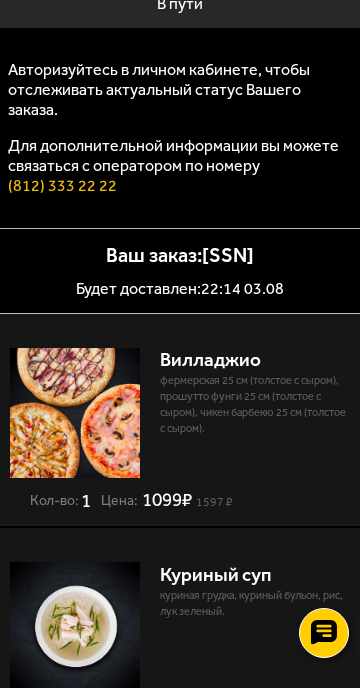 click on "Будет доставлен:  22:14 03.08" at bounding box center [180, 289] 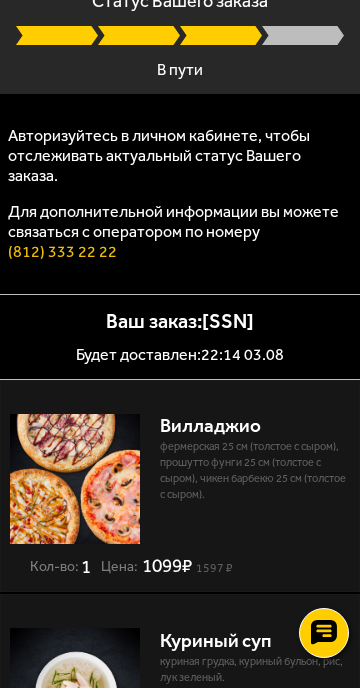 scroll, scrollTop: 0, scrollLeft: 0, axis: both 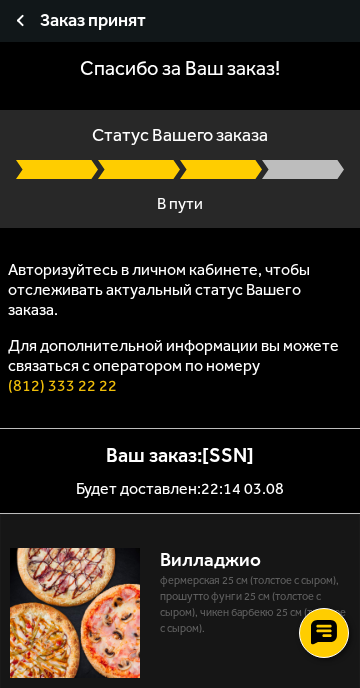 click on "Авторизуйтесь в личном кабинете, чтобы отслеживать актуальный статус Вашего заказа." at bounding box center (180, 290) 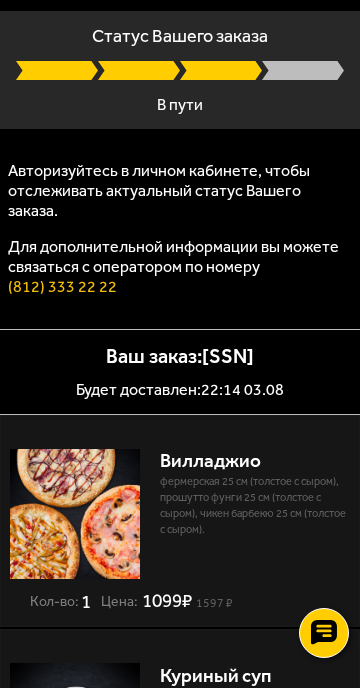 scroll, scrollTop: 32, scrollLeft: 0, axis: vertical 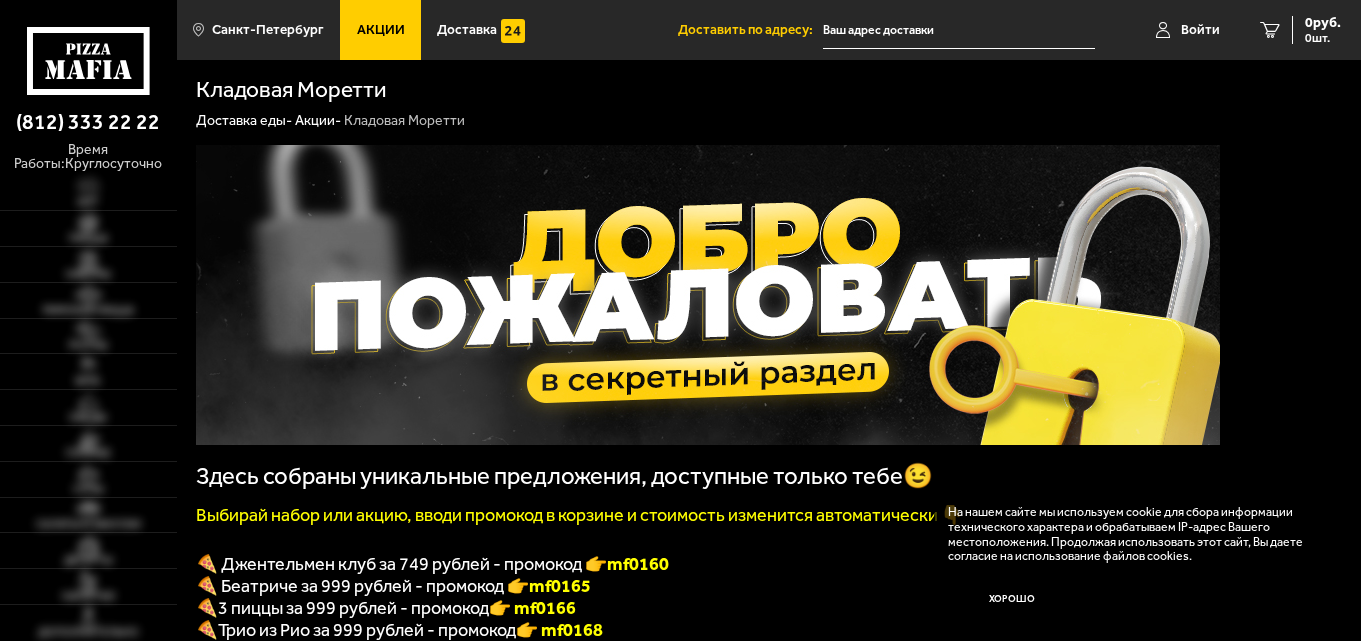 type on "посёлок [CITY], [STREET], [HOUSE]" 